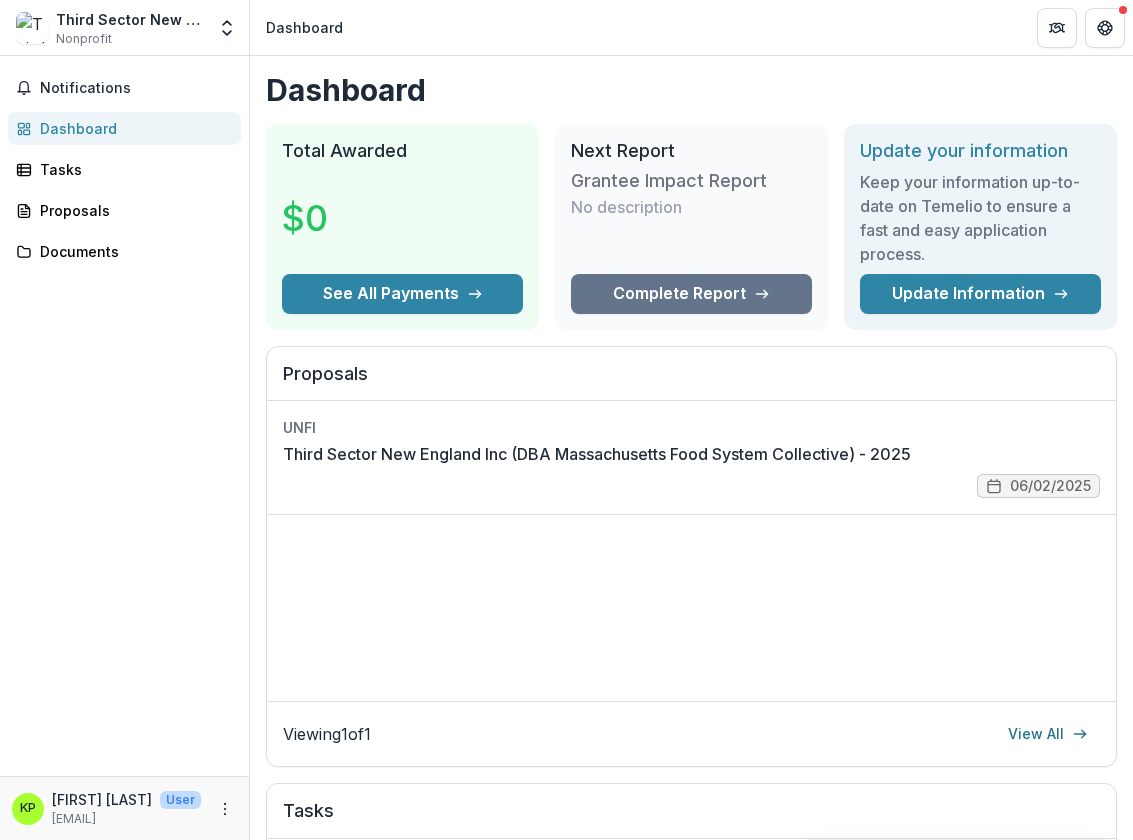 scroll, scrollTop: 0, scrollLeft: 0, axis: both 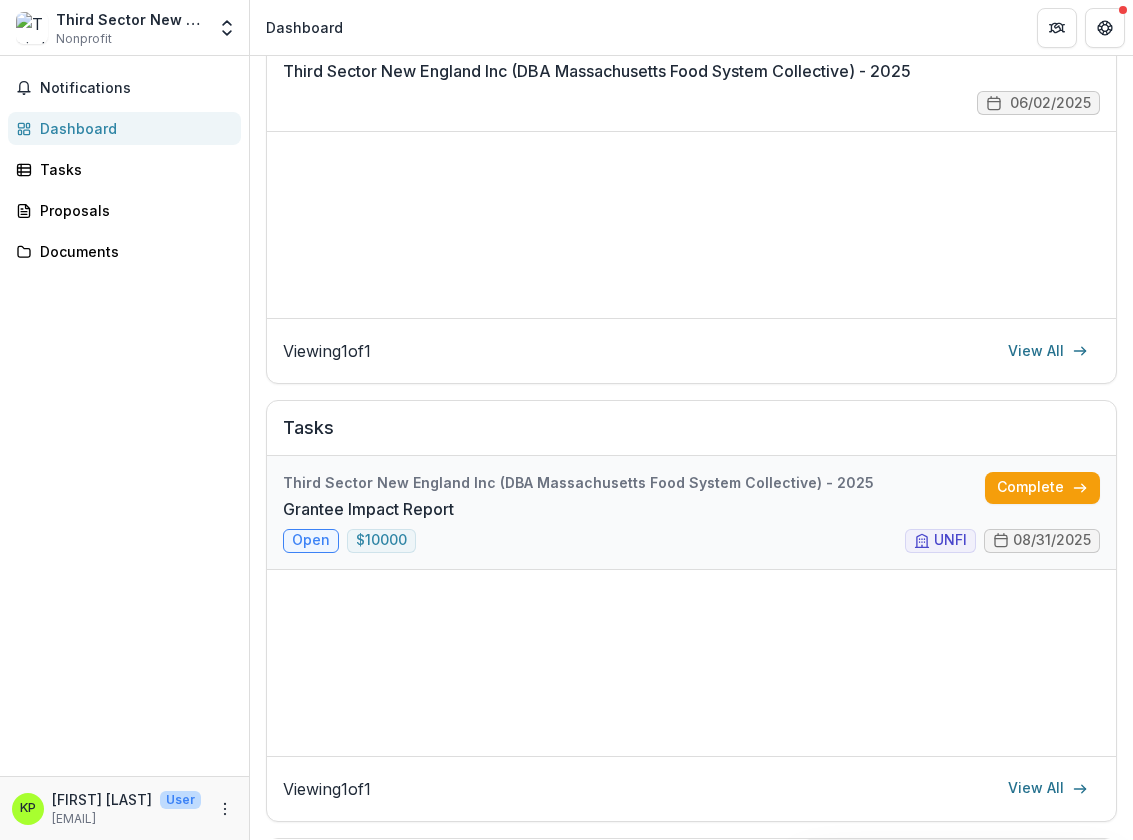 click on "Grantee Impact Report" at bounding box center (368, 509) 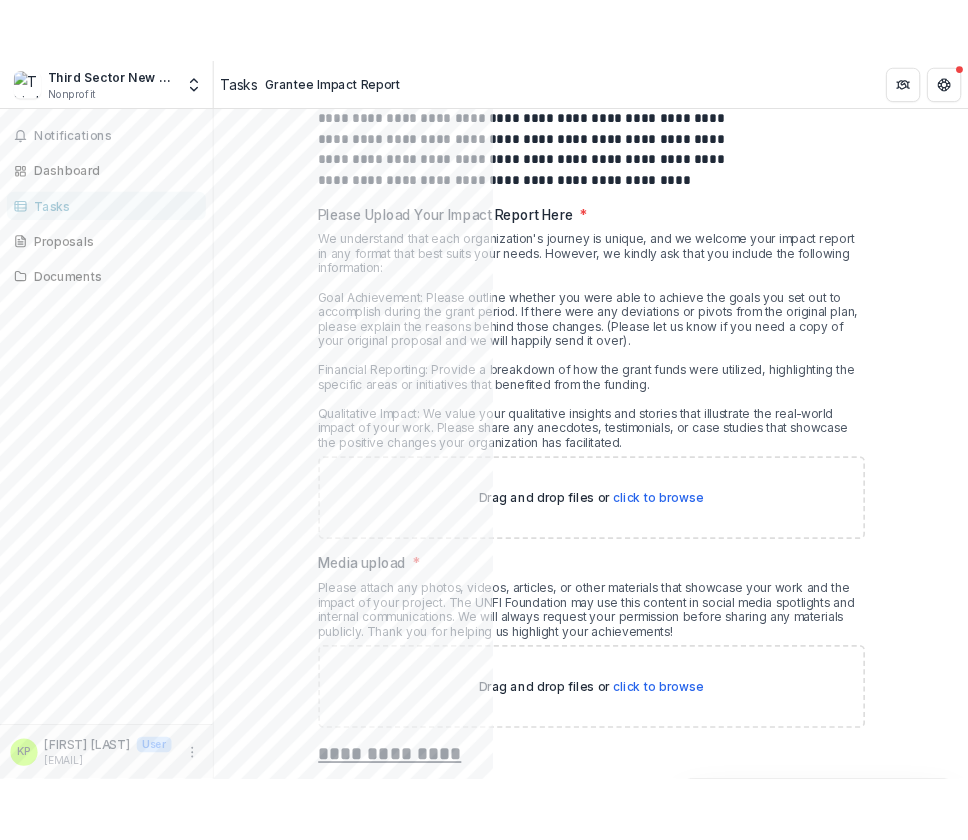 scroll, scrollTop: 253, scrollLeft: 0, axis: vertical 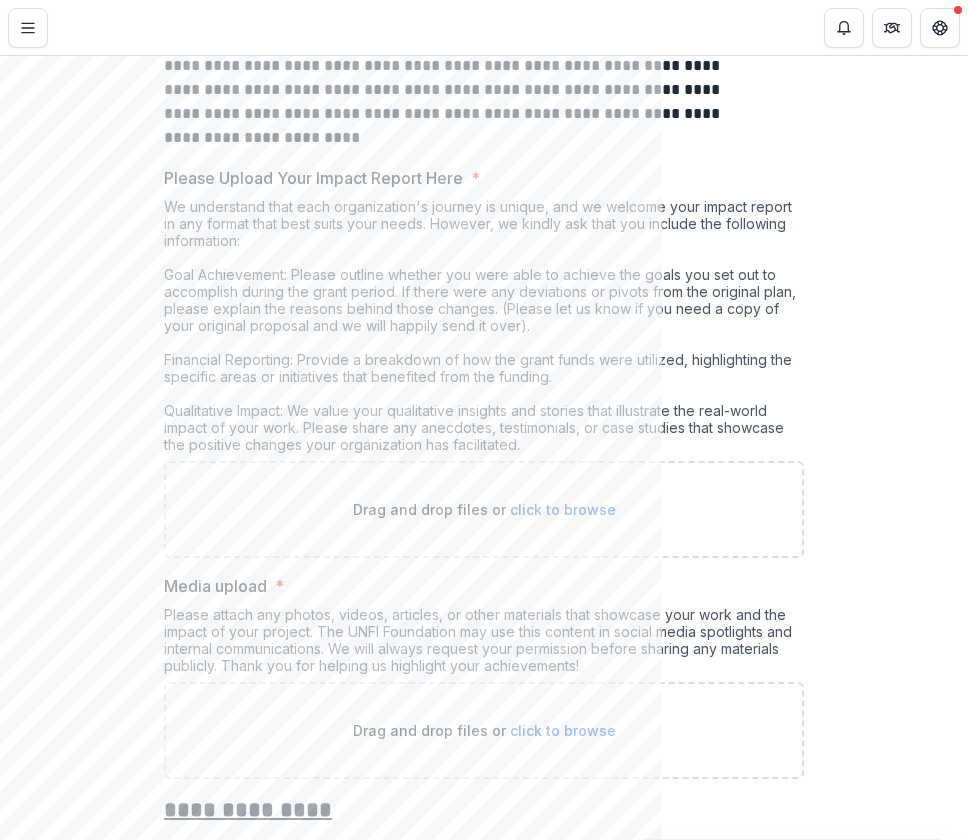 click on "click to browse" at bounding box center (563, 509) 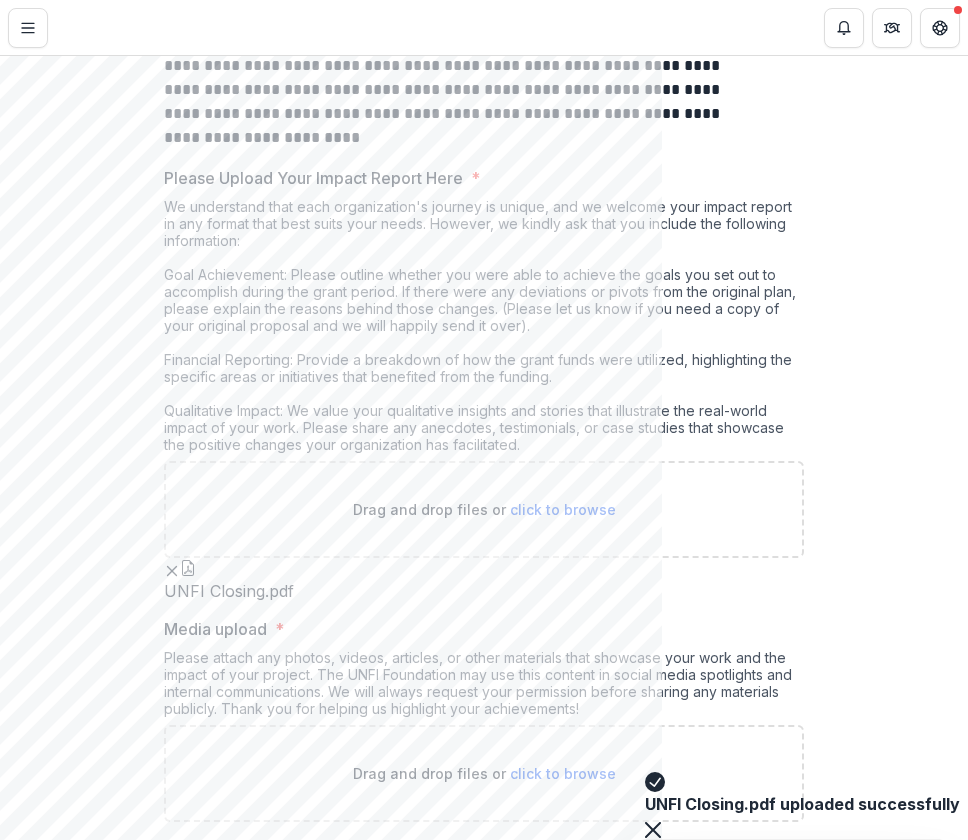 click on "click to browse" at bounding box center (563, 509) 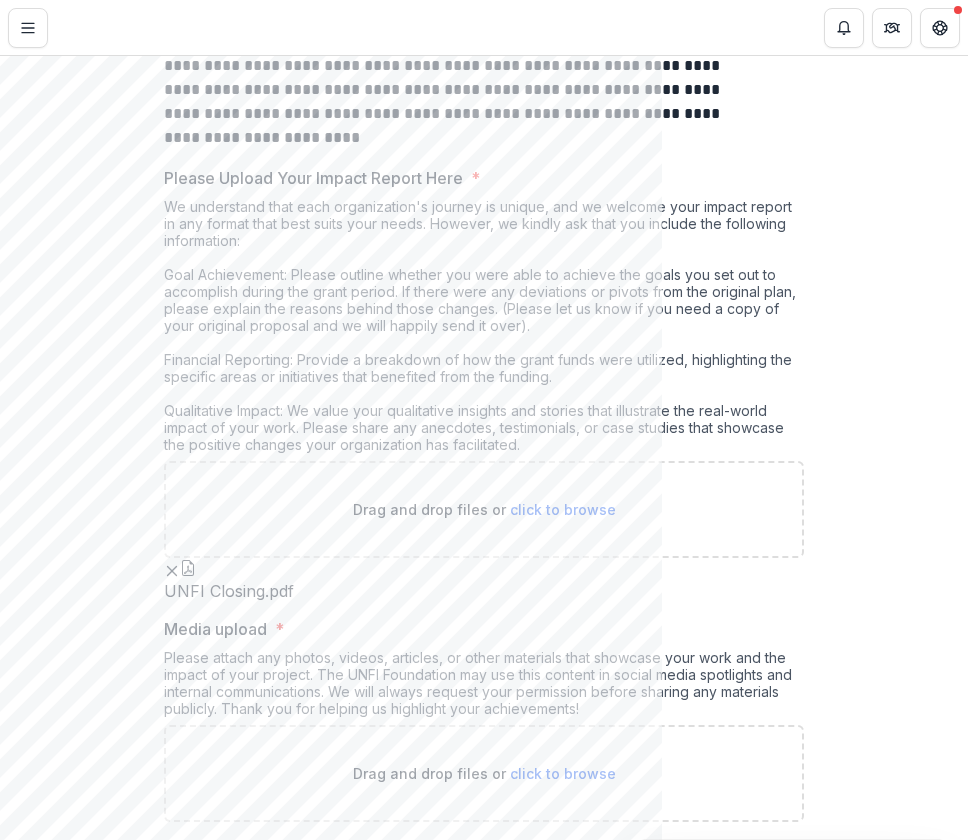 type on "**********" 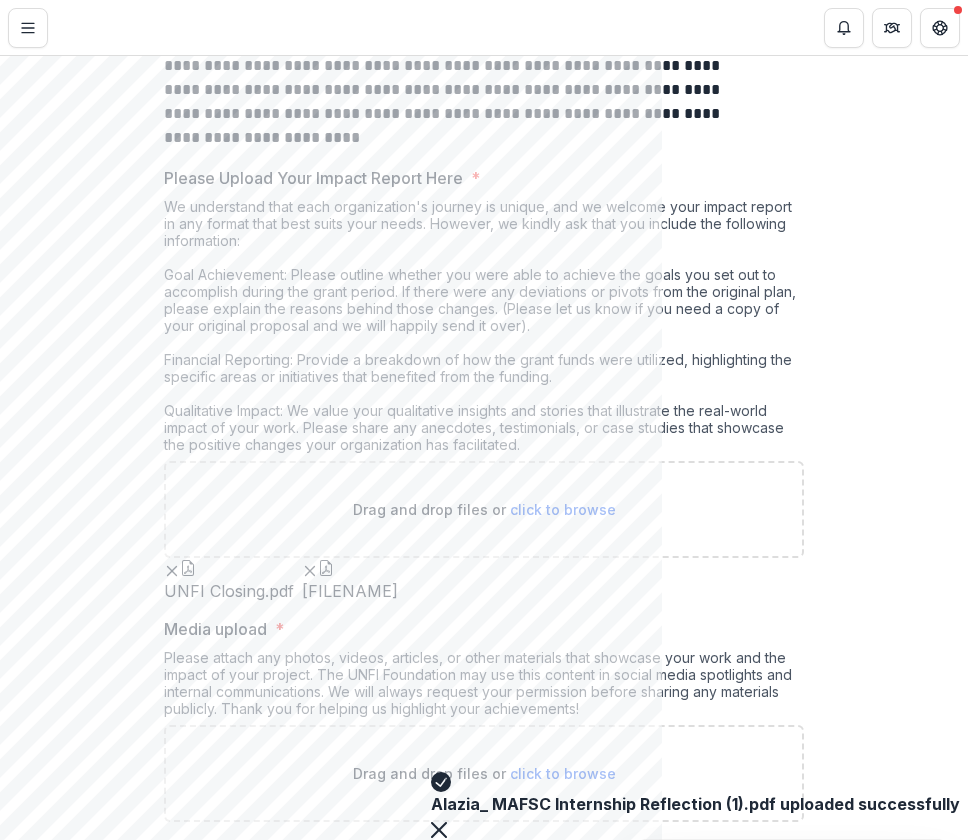 click on "click to browse" at bounding box center [563, 509] 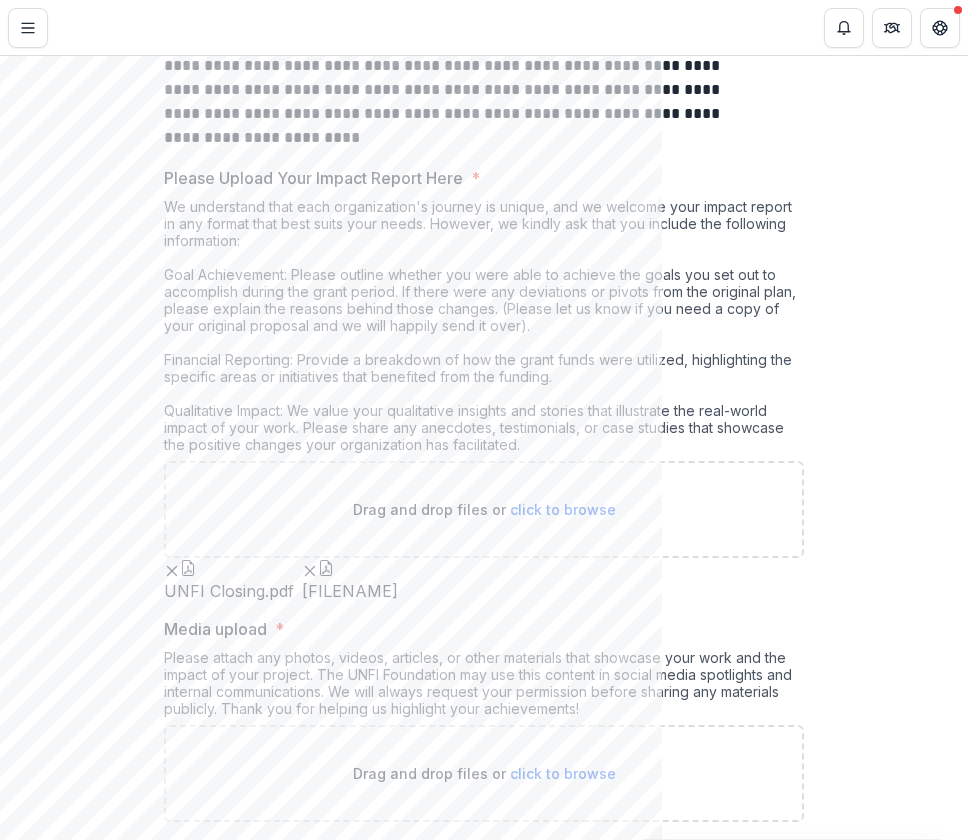 type on "**********" 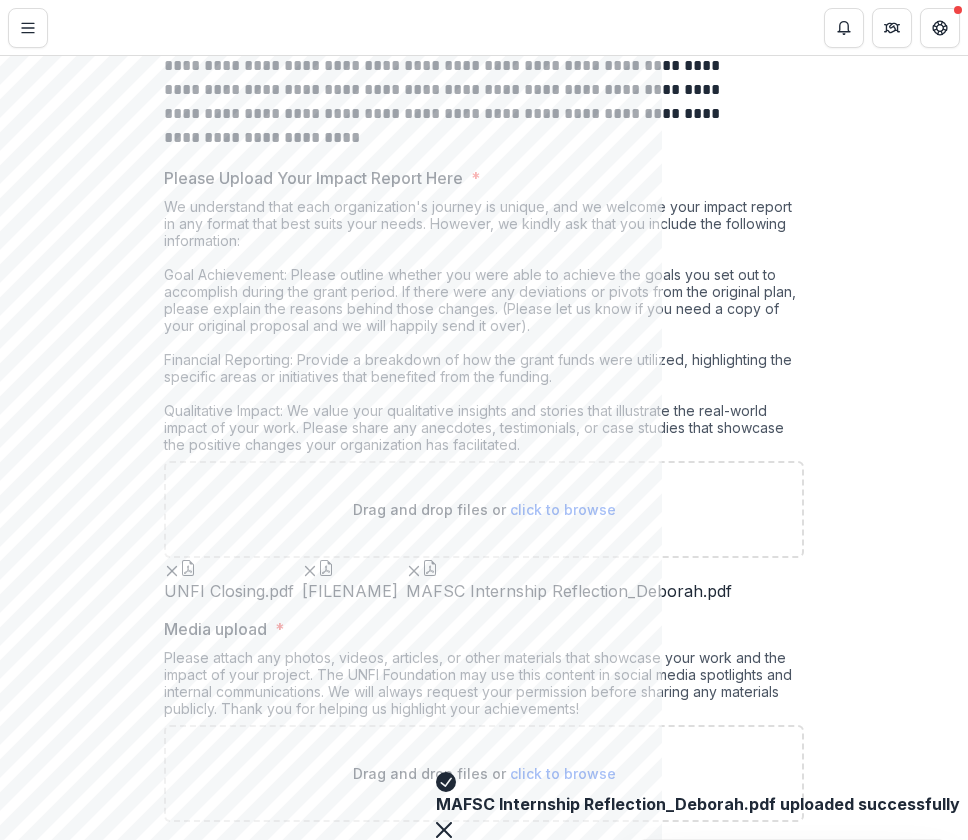 click on "click to browse" at bounding box center [563, 509] 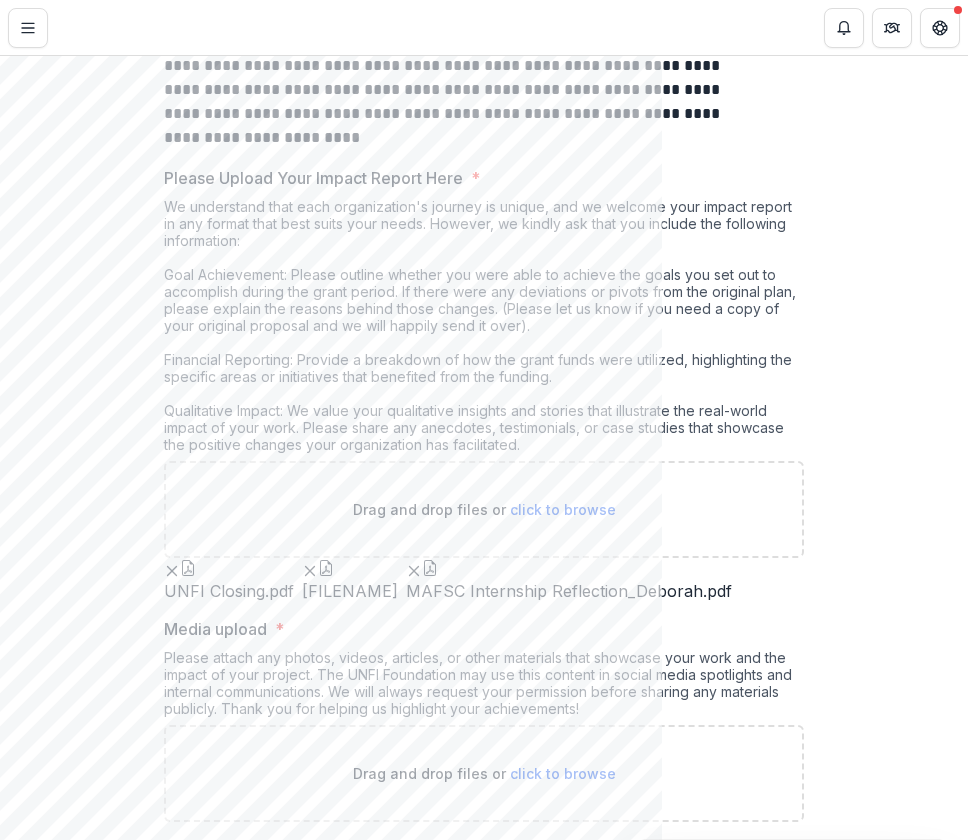 type on "**********" 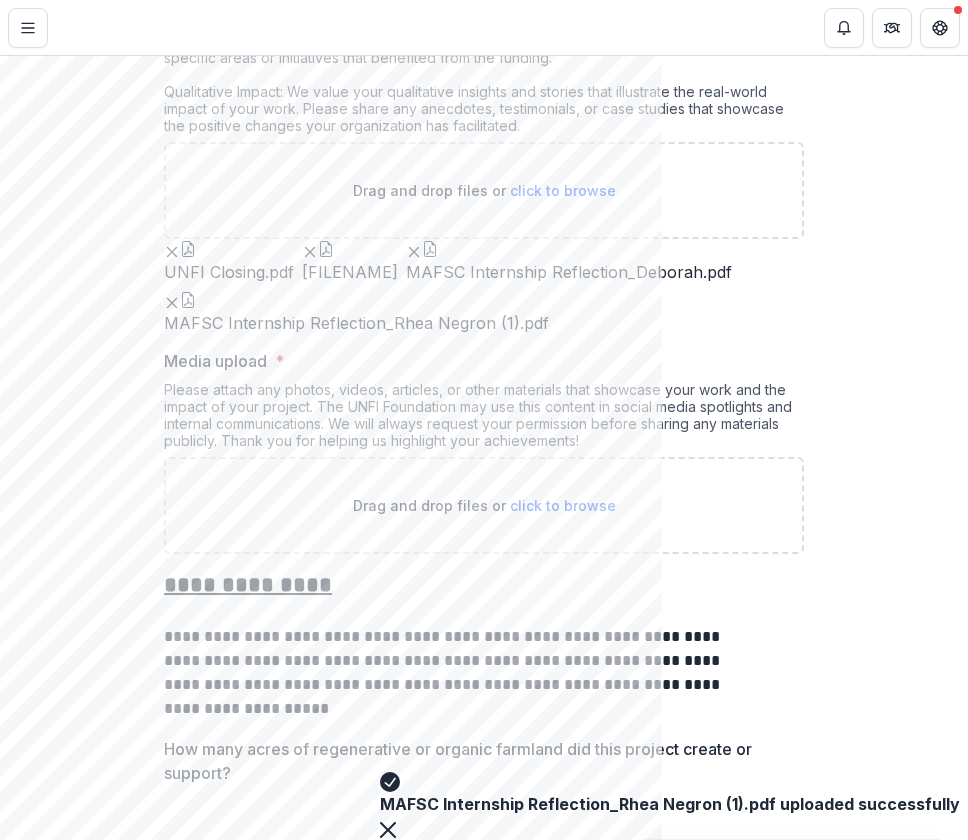 scroll, scrollTop: 600, scrollLeft: 0, axis: vertical 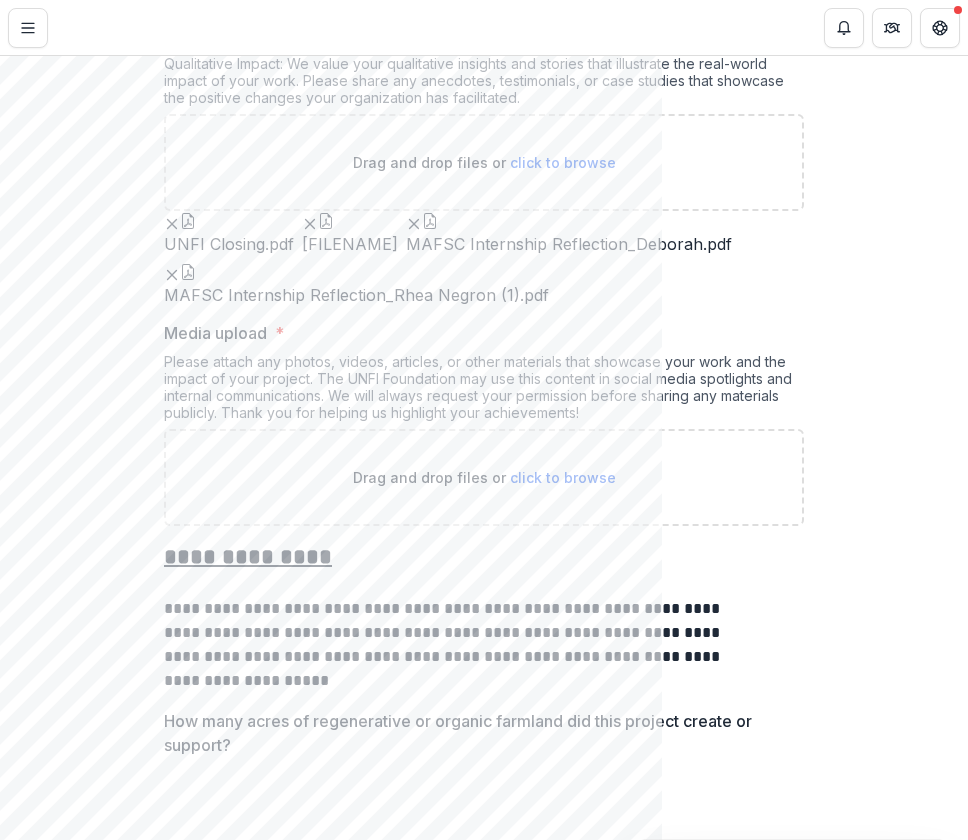 click on "click to browse" at bounding box center (563, 477) 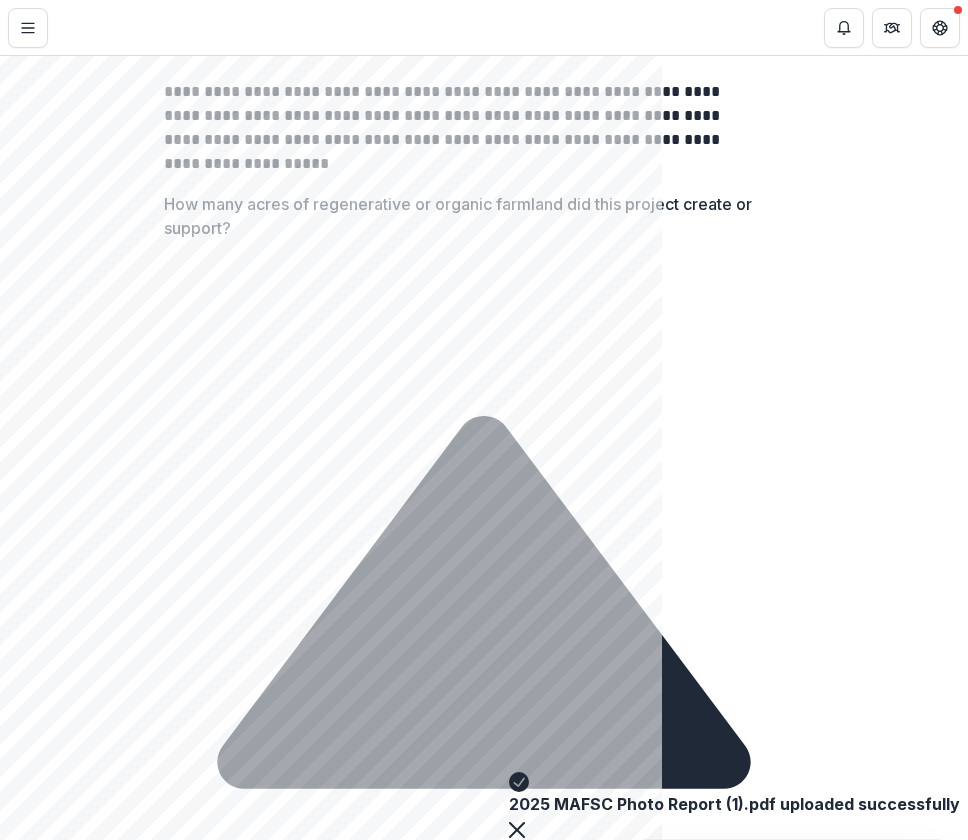 scroll, scrollTop: 1159, scrollLeft: 0, axis: vertical 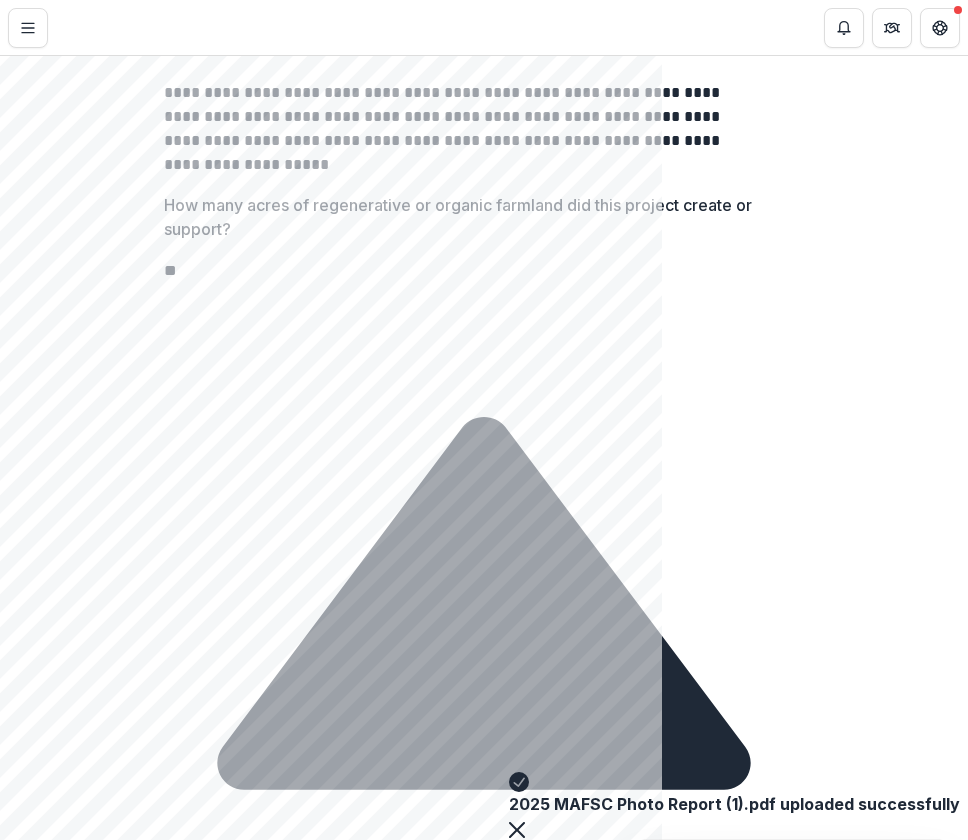 click 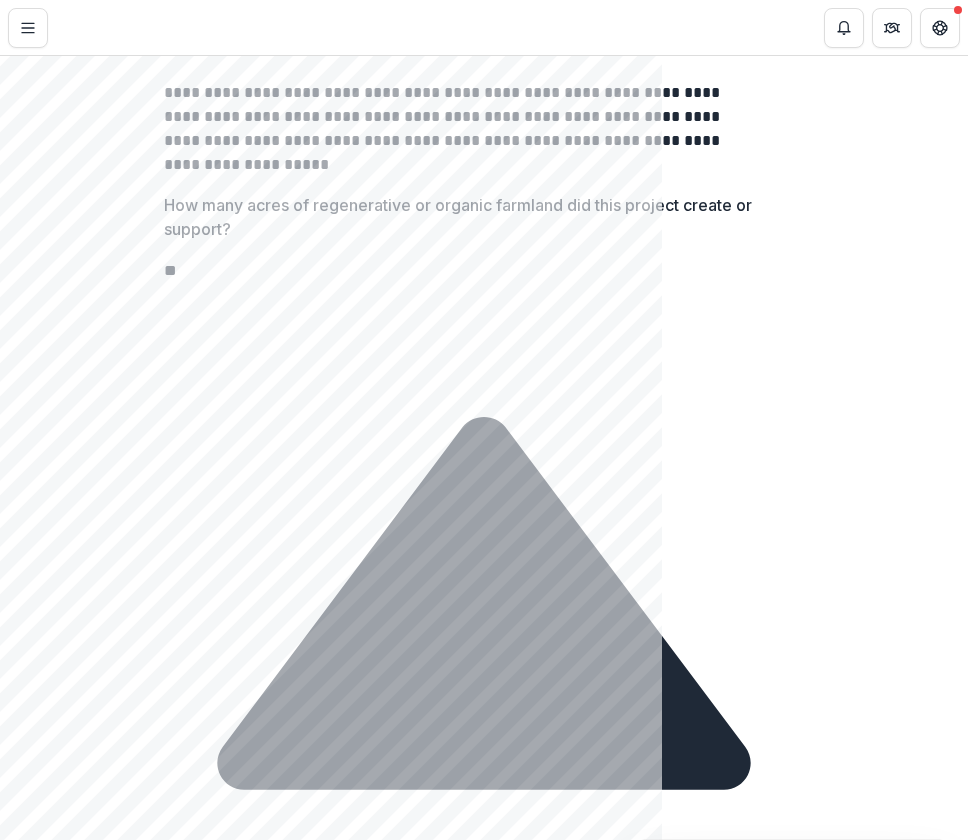 type on "*" 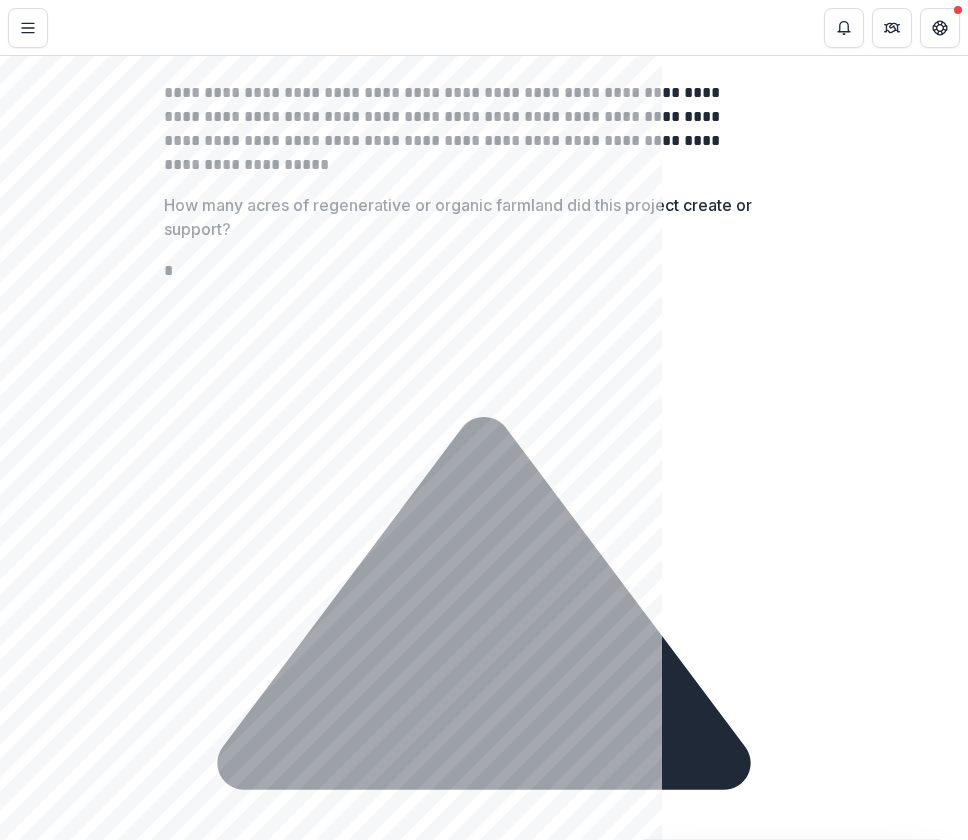 click 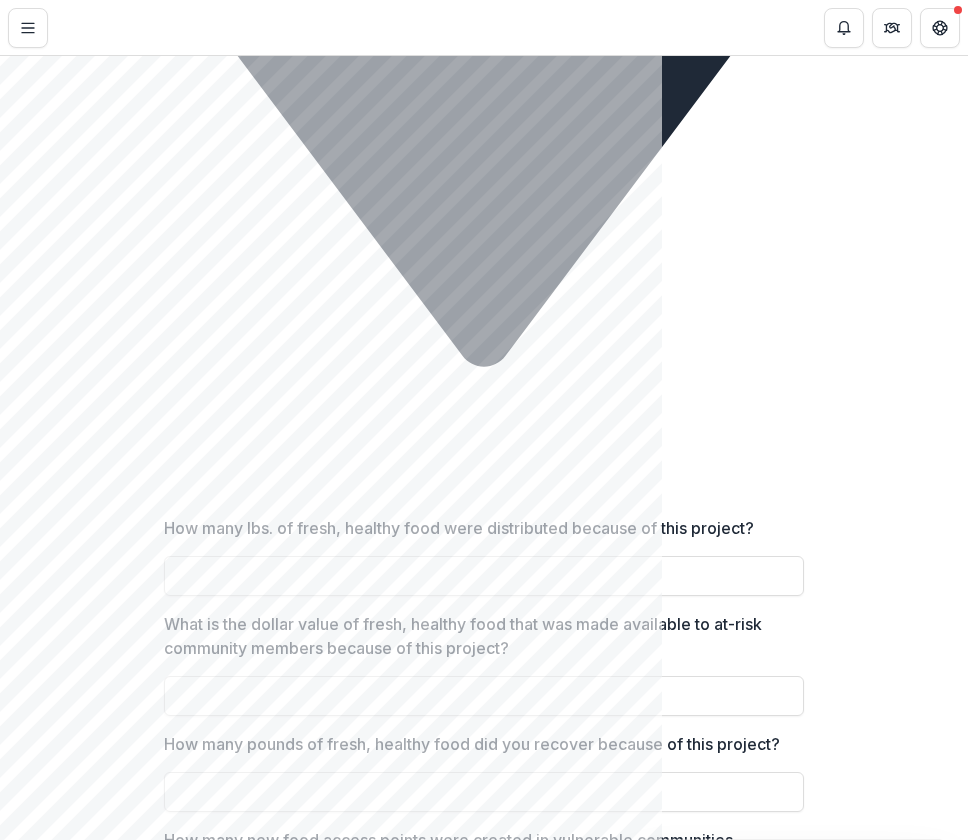 scroll, scrollTop: 2228, scrollLeft: 0, axis: vertical 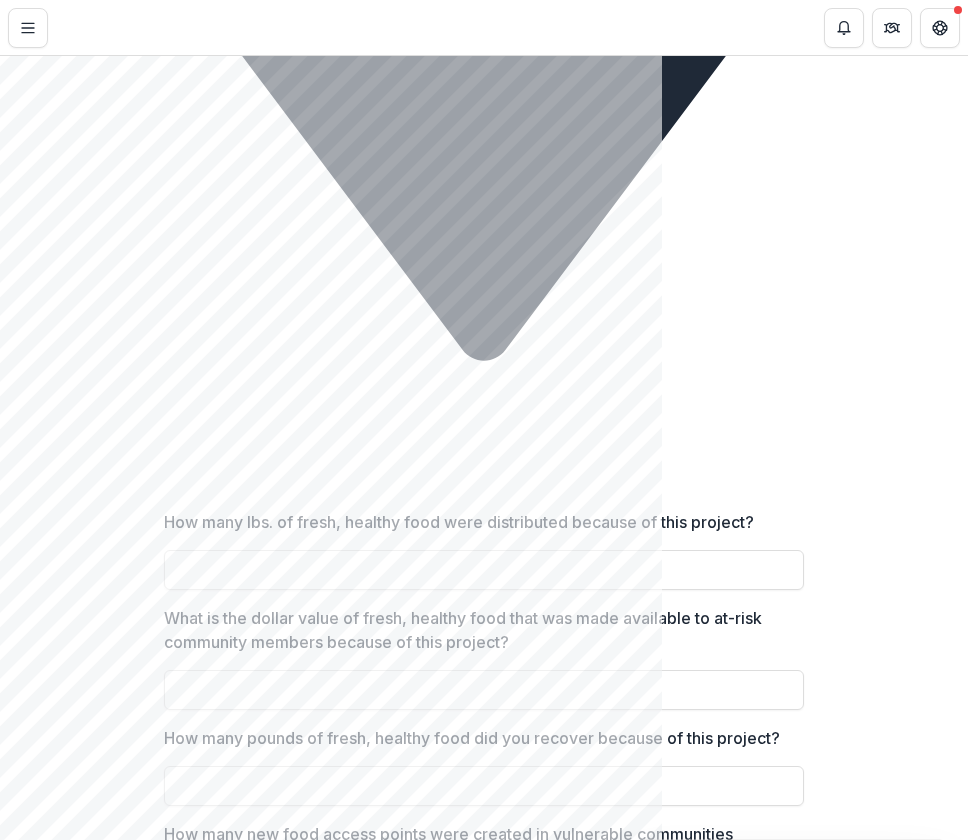 click on "How many farmers did your programming support? (Through technical assistance, mini grants, mentorship, or other programming)" at bounding box center [484, 1482] 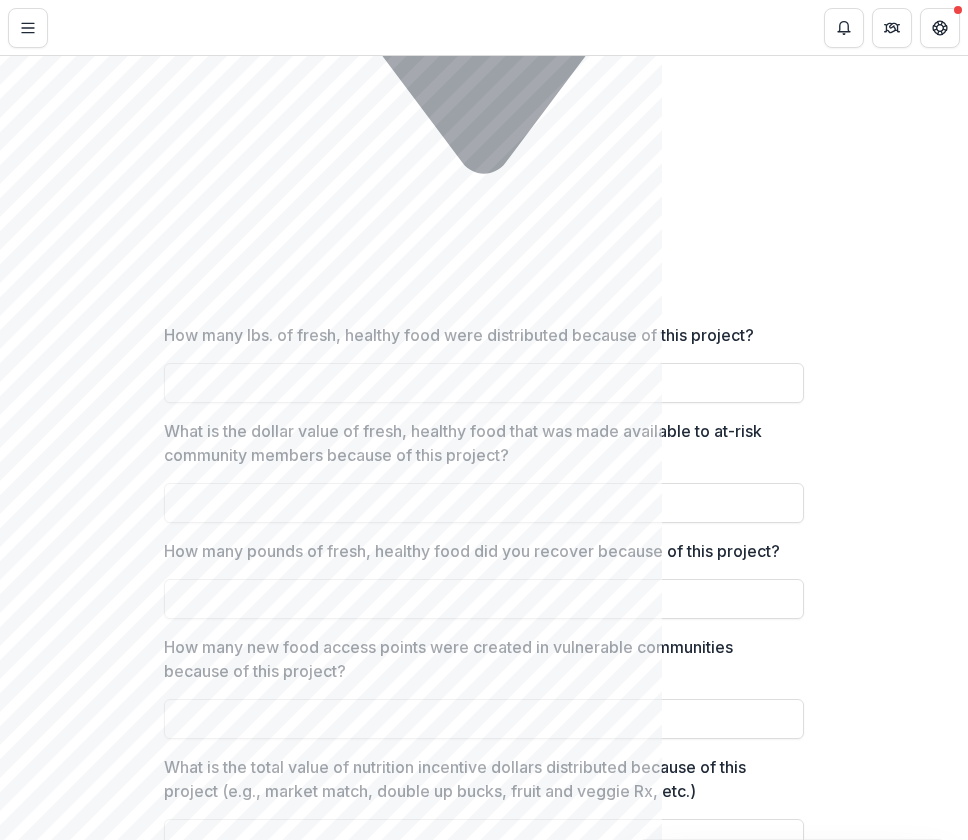 scroll, scrollTop: 2419, scrollLeft: 0, axis: vertical 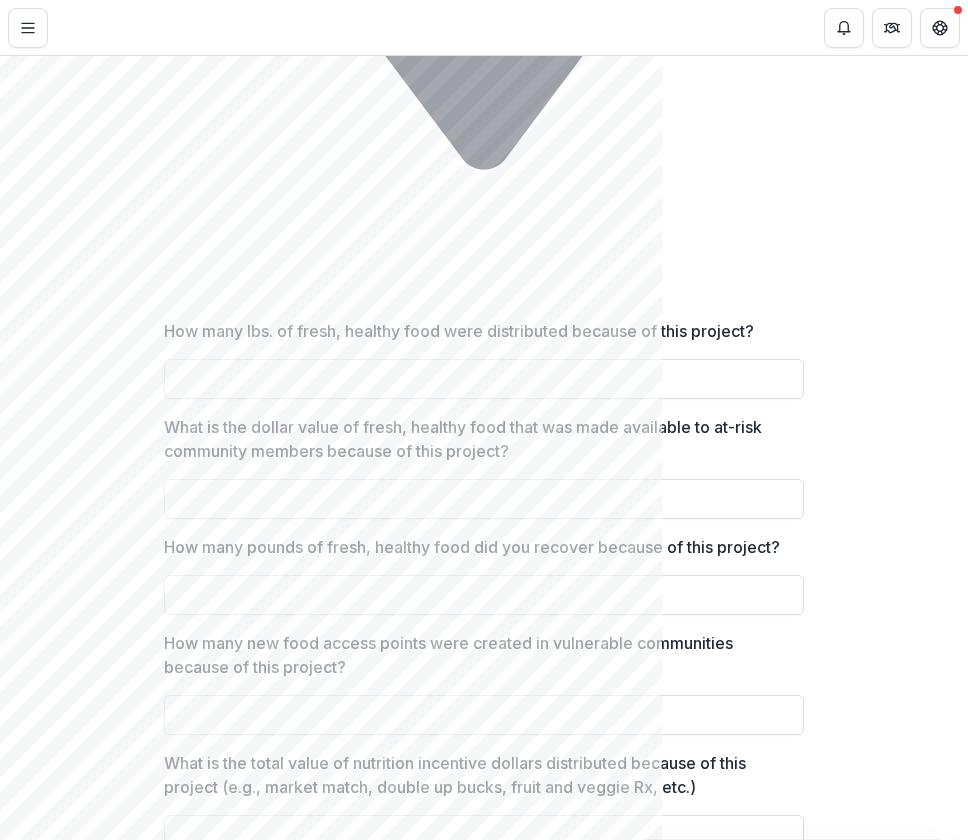 click at bounding box center [484, 1685] 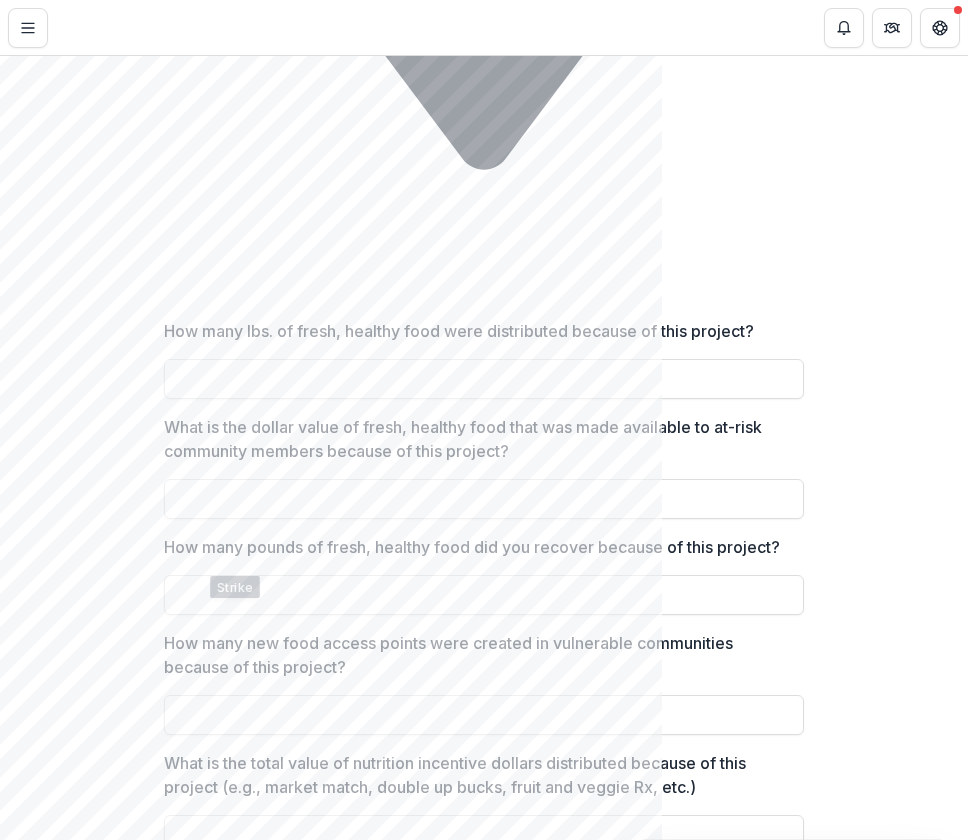 click at bounding box center [484, 1547] 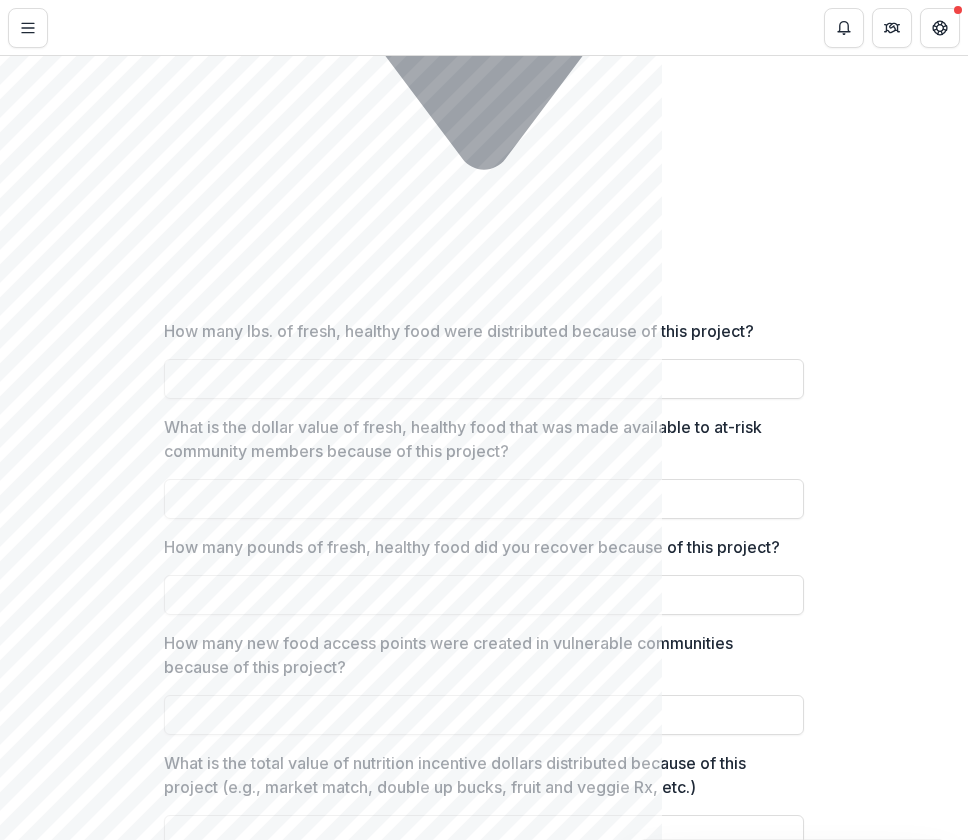 type 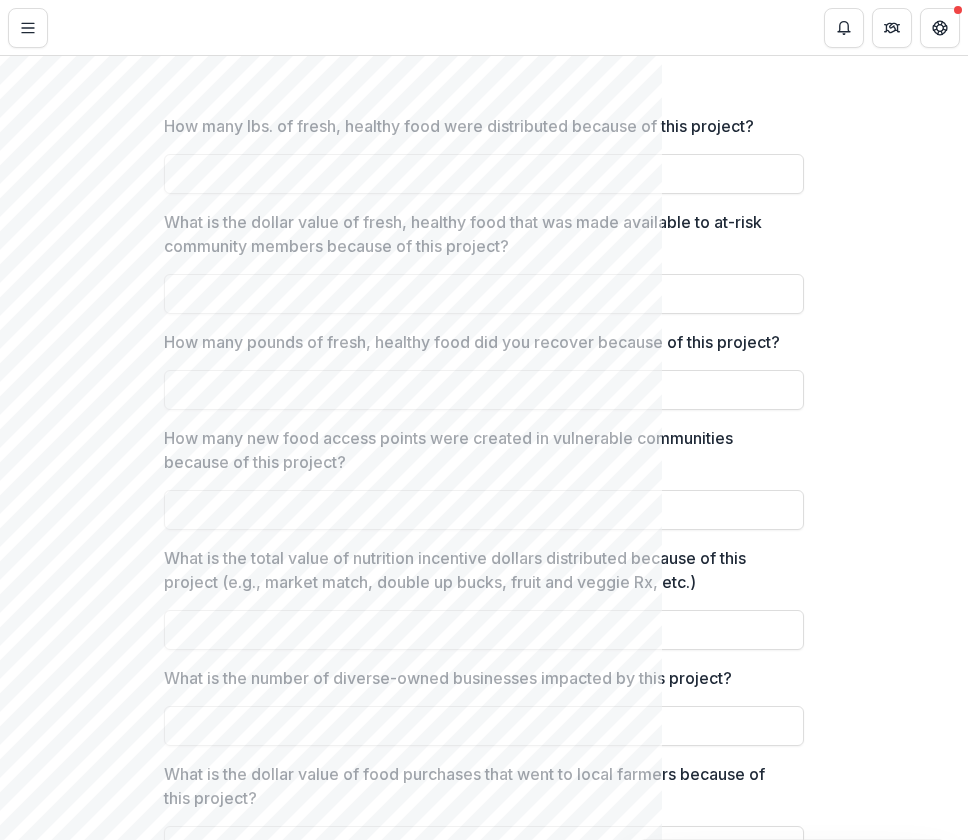 scroll, scrollTop: 2635, scrollLeft: 0, axis: vertical 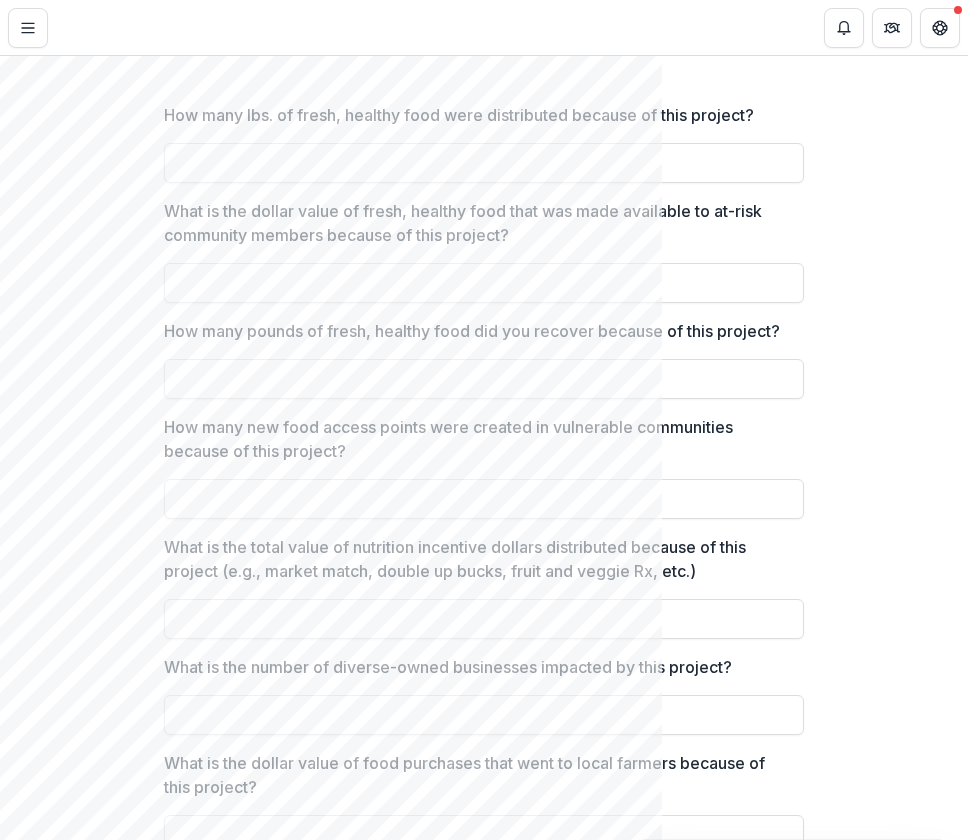 click on "**********" at bounding box center (438, 1462) 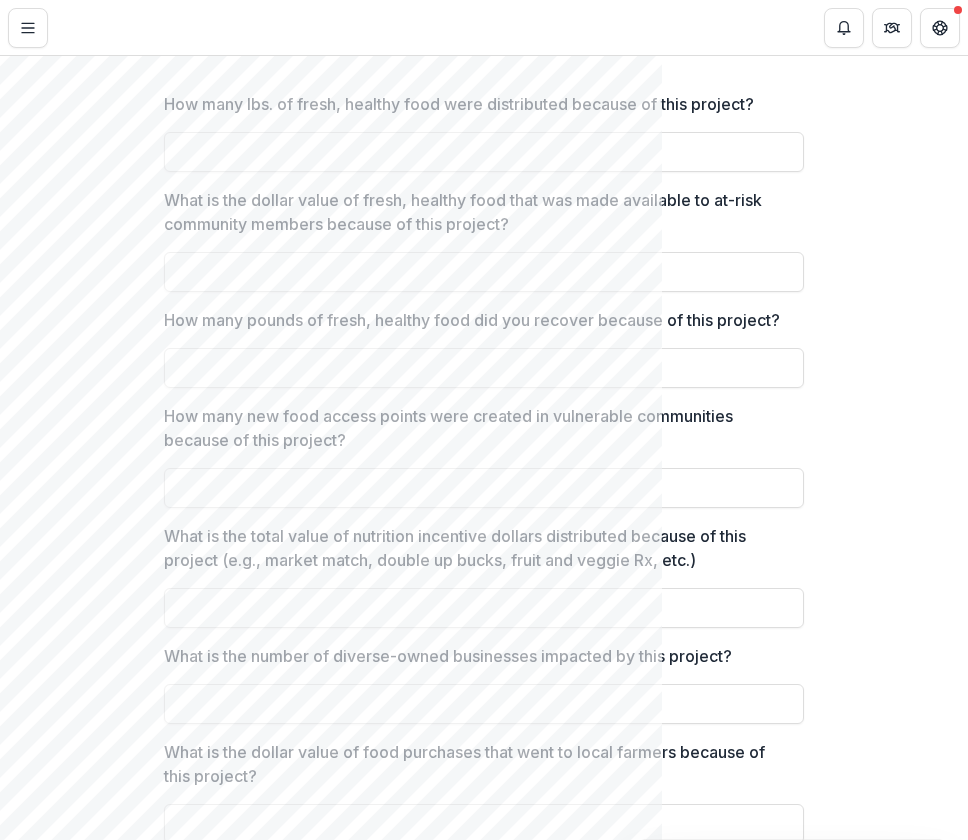 click on "**********" at bounding box center (438, 1451) 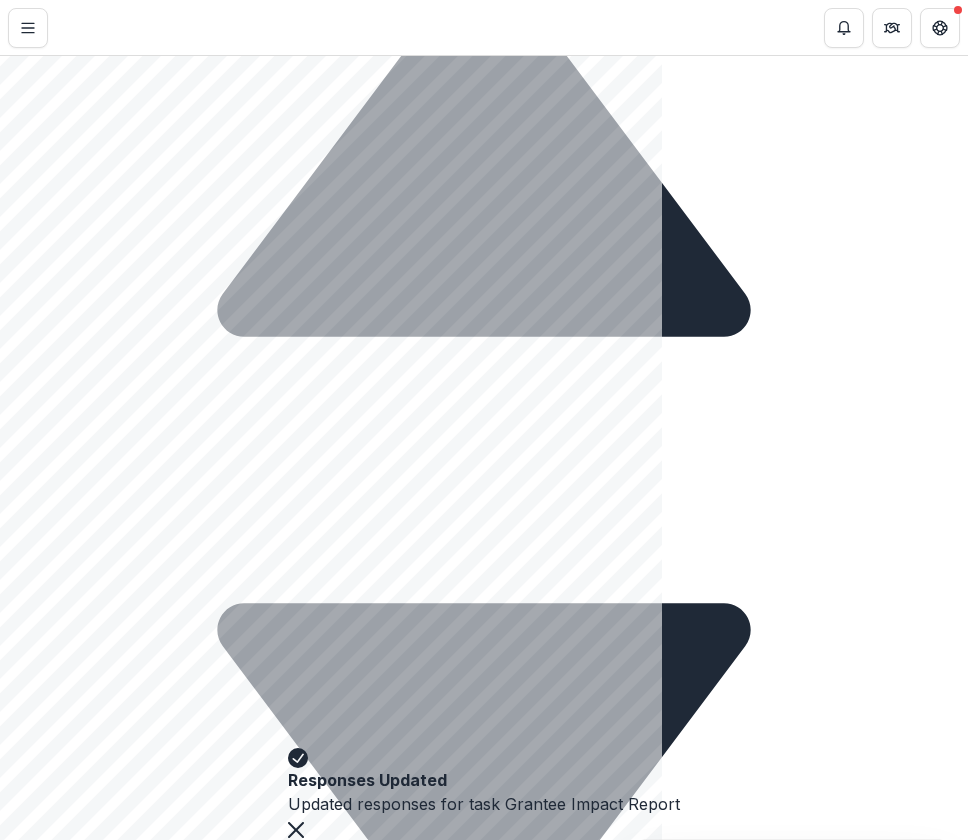 scroll, scrollTop: 1607, scrollLeft: 0, axis: vertical 